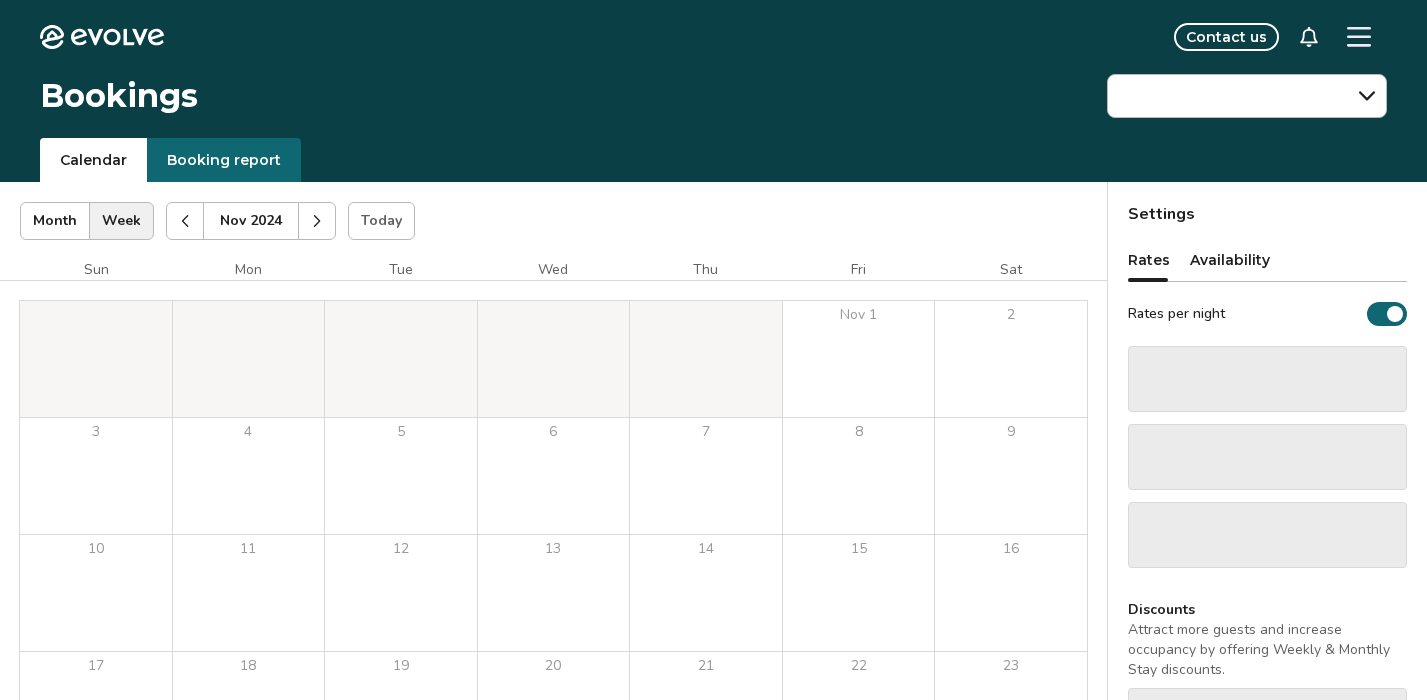 scroll, scrollTop: 19, scrollLeft: 0, axis: vertical 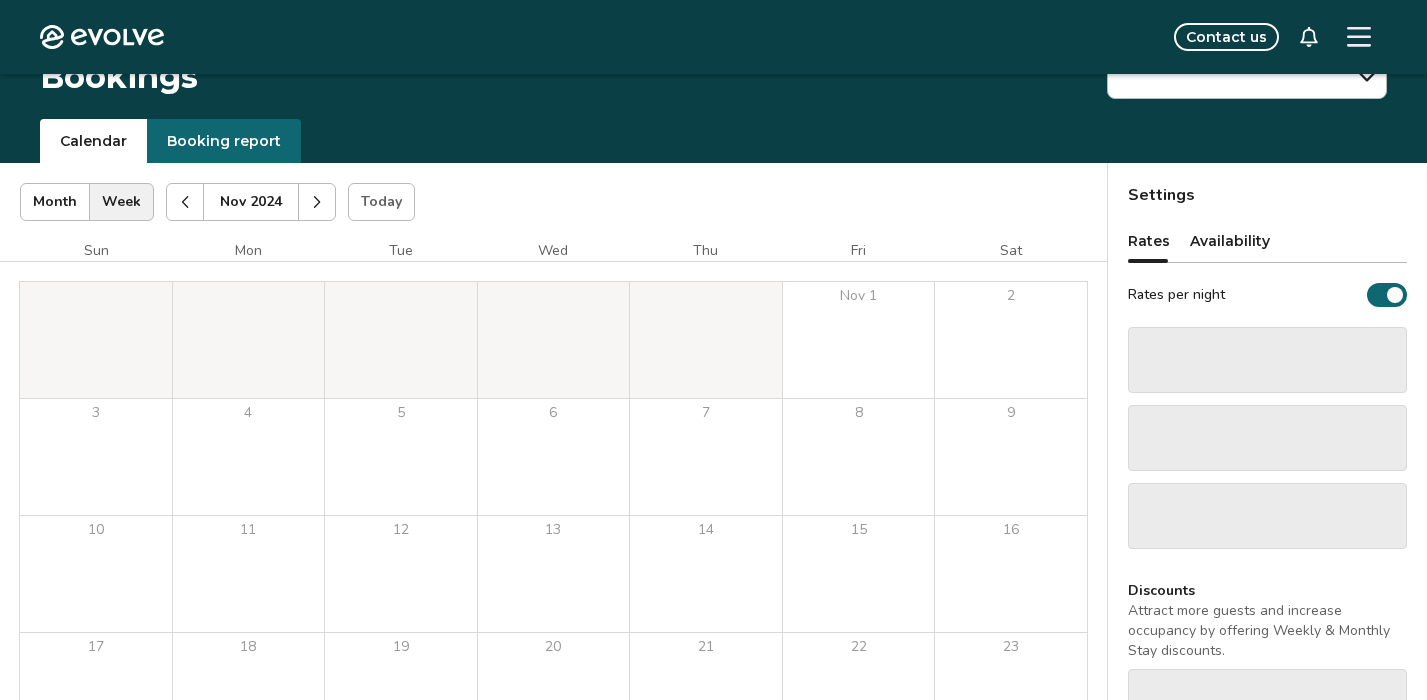 click 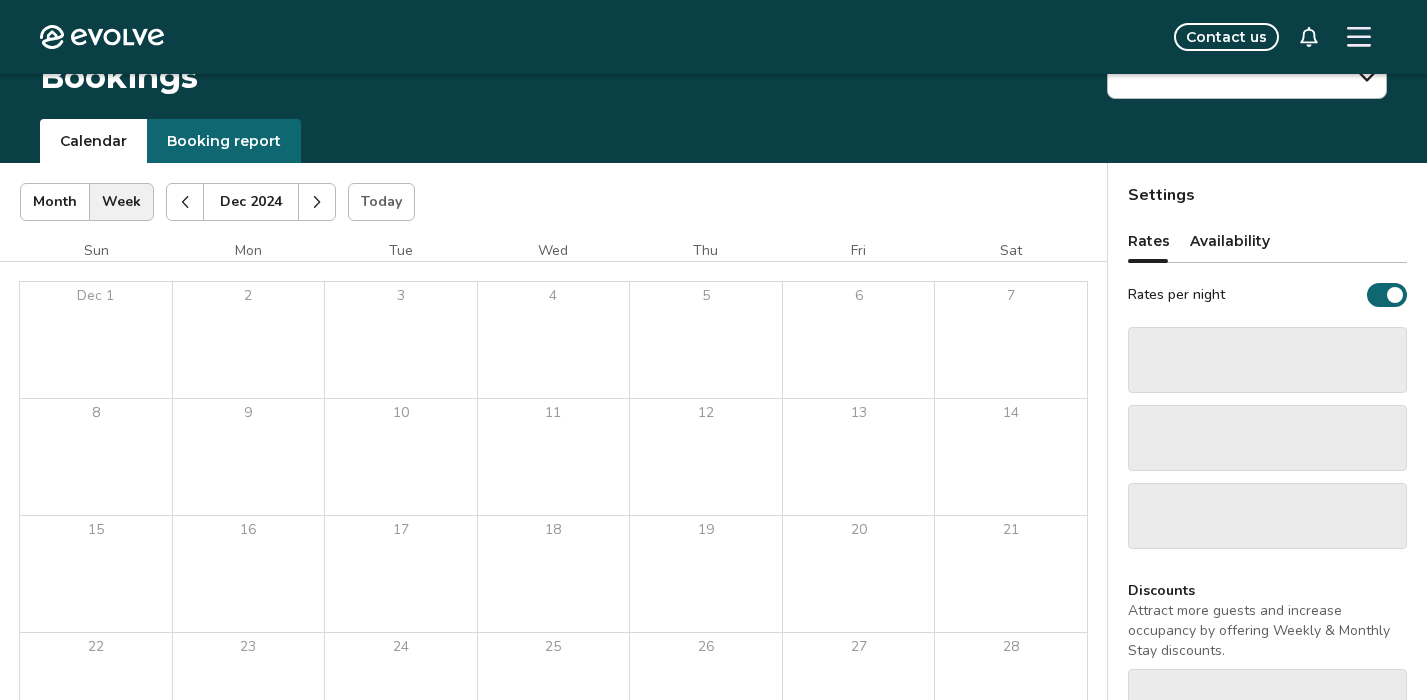 click 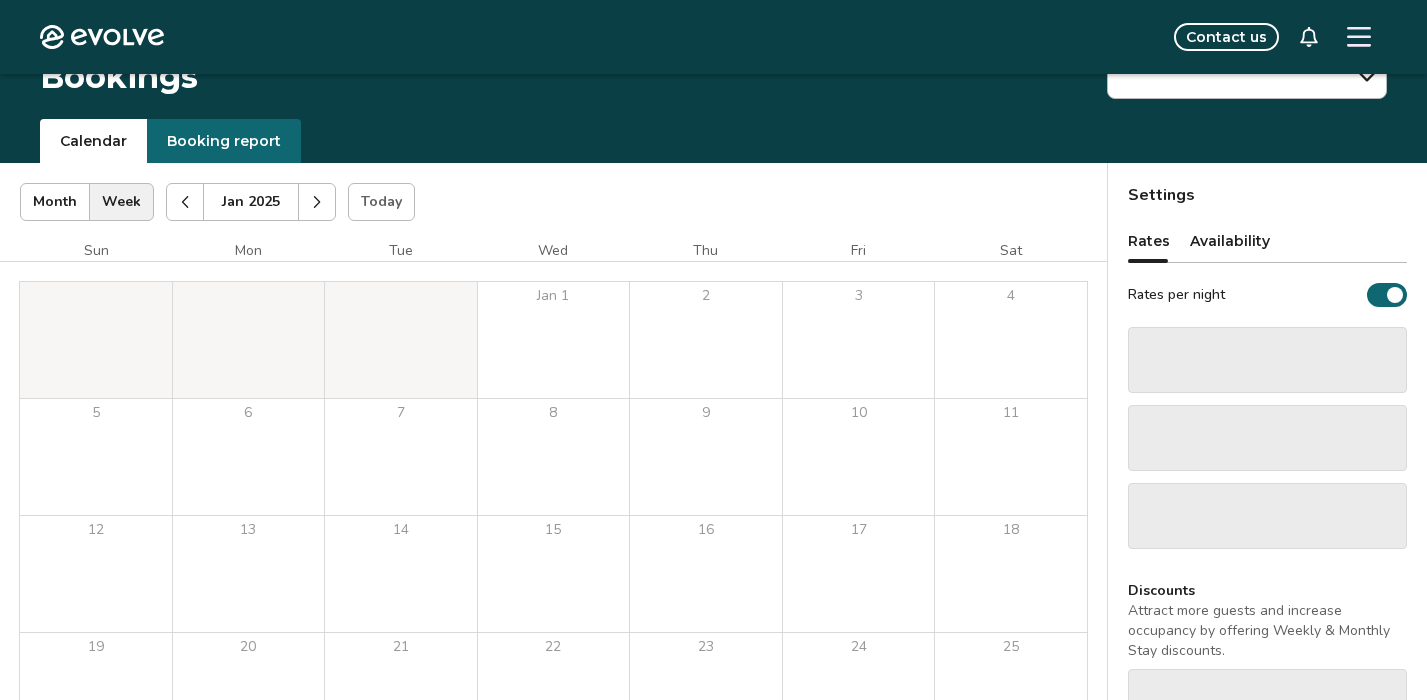 click 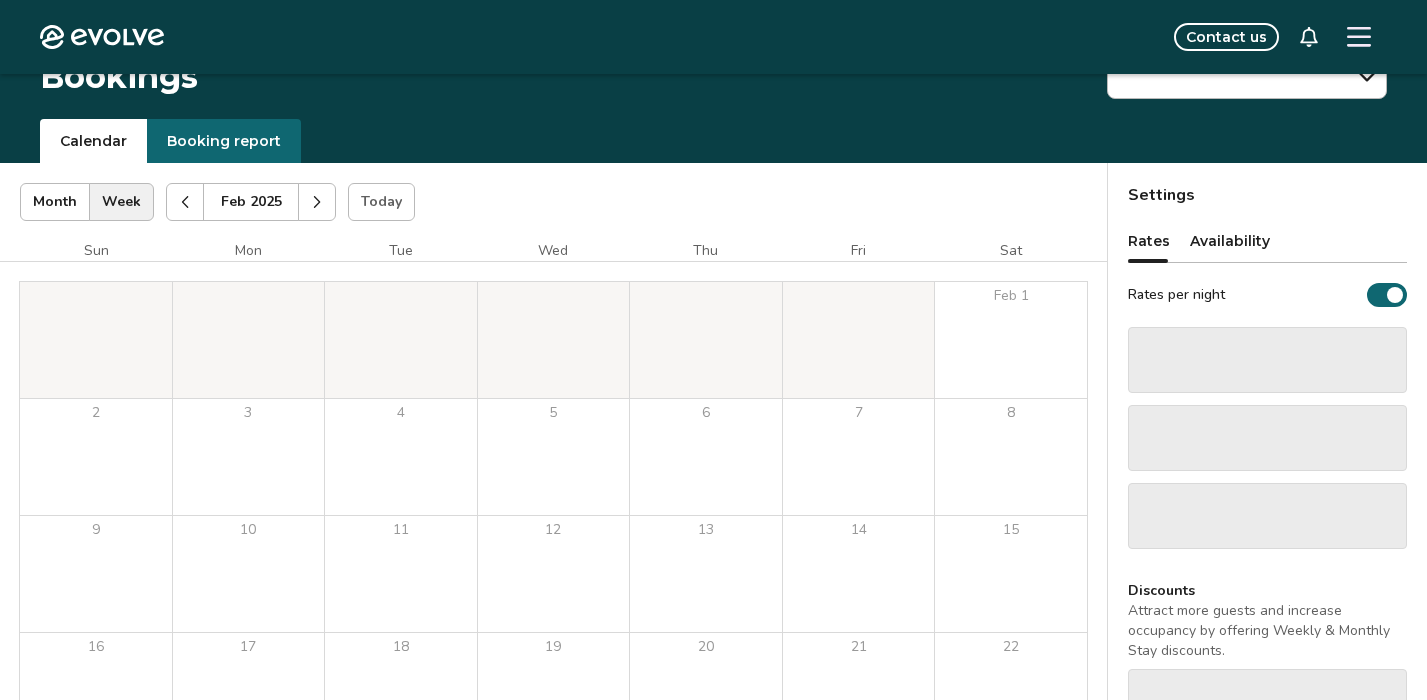 click 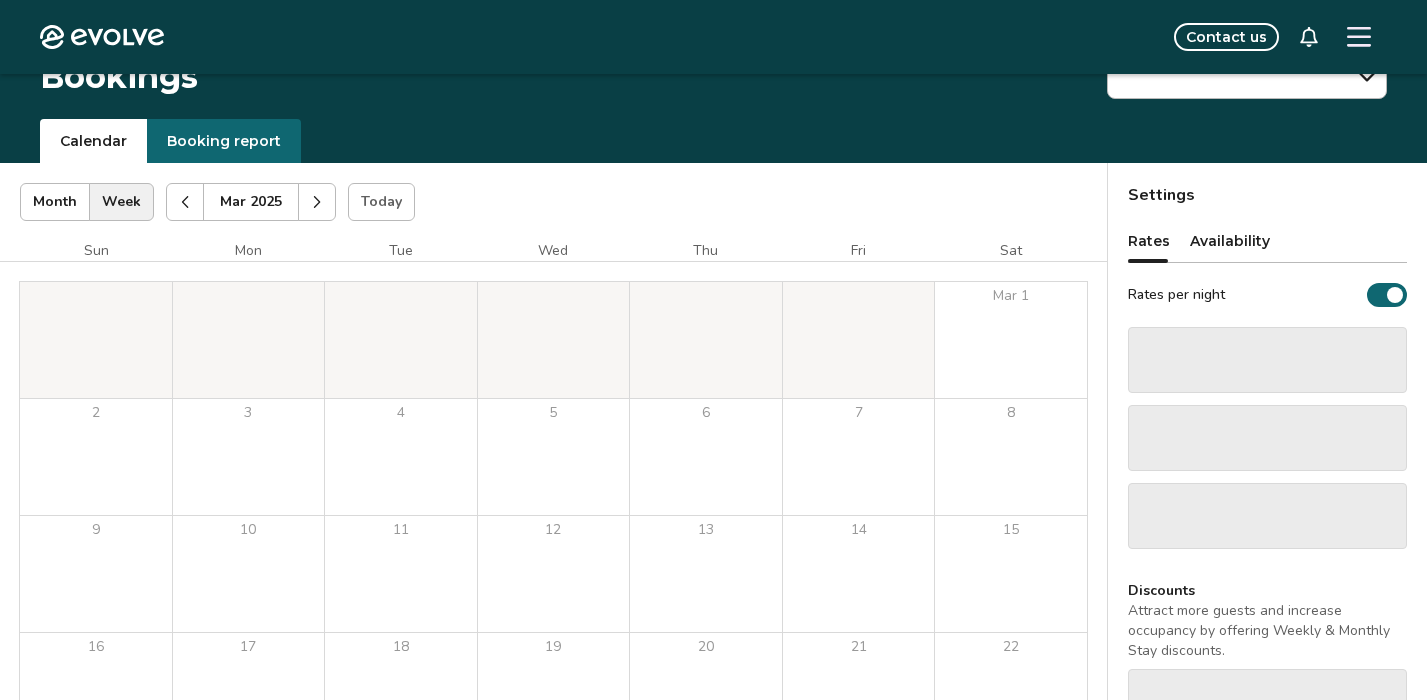 click 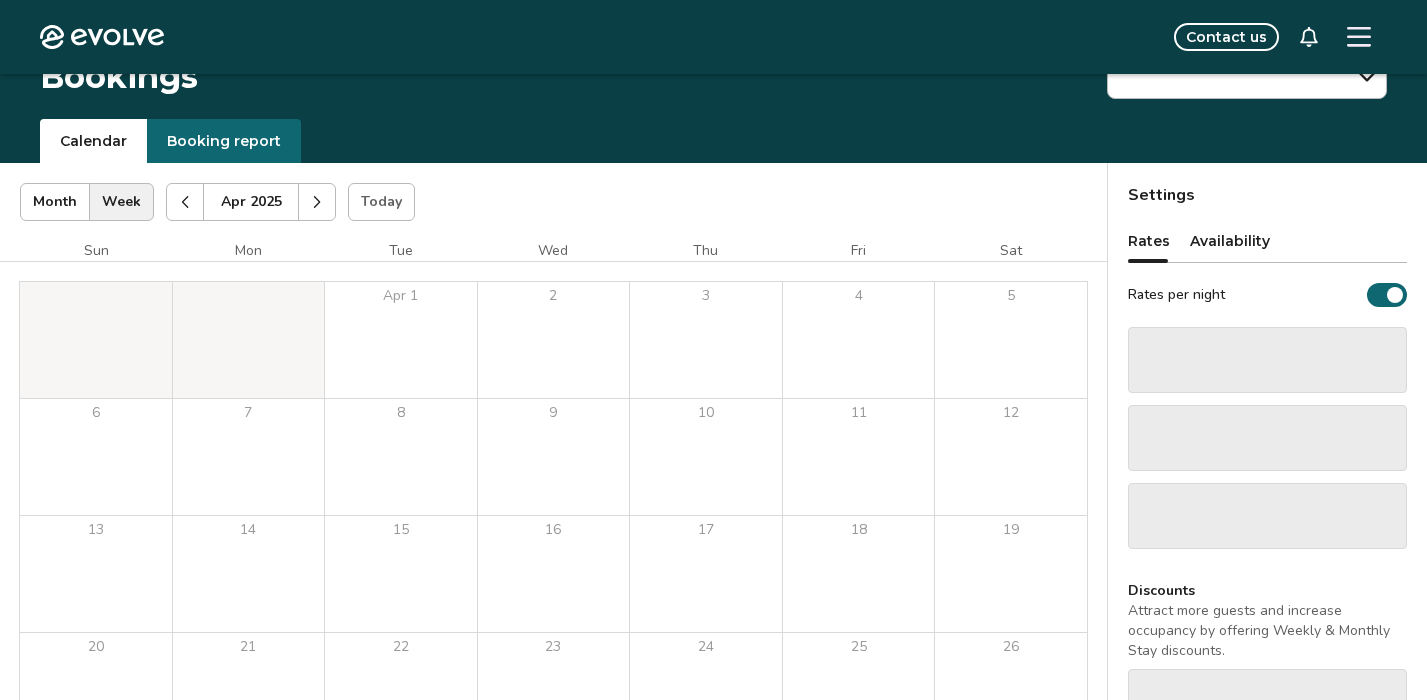 click 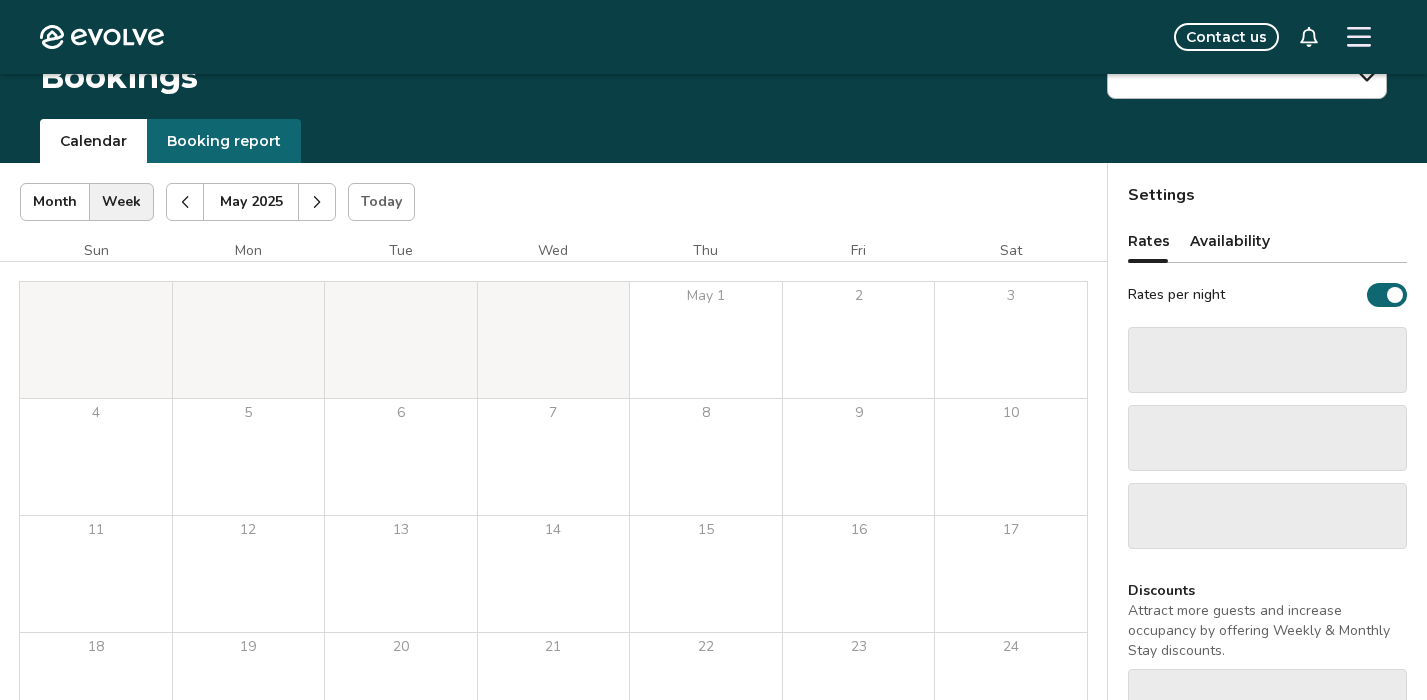 click 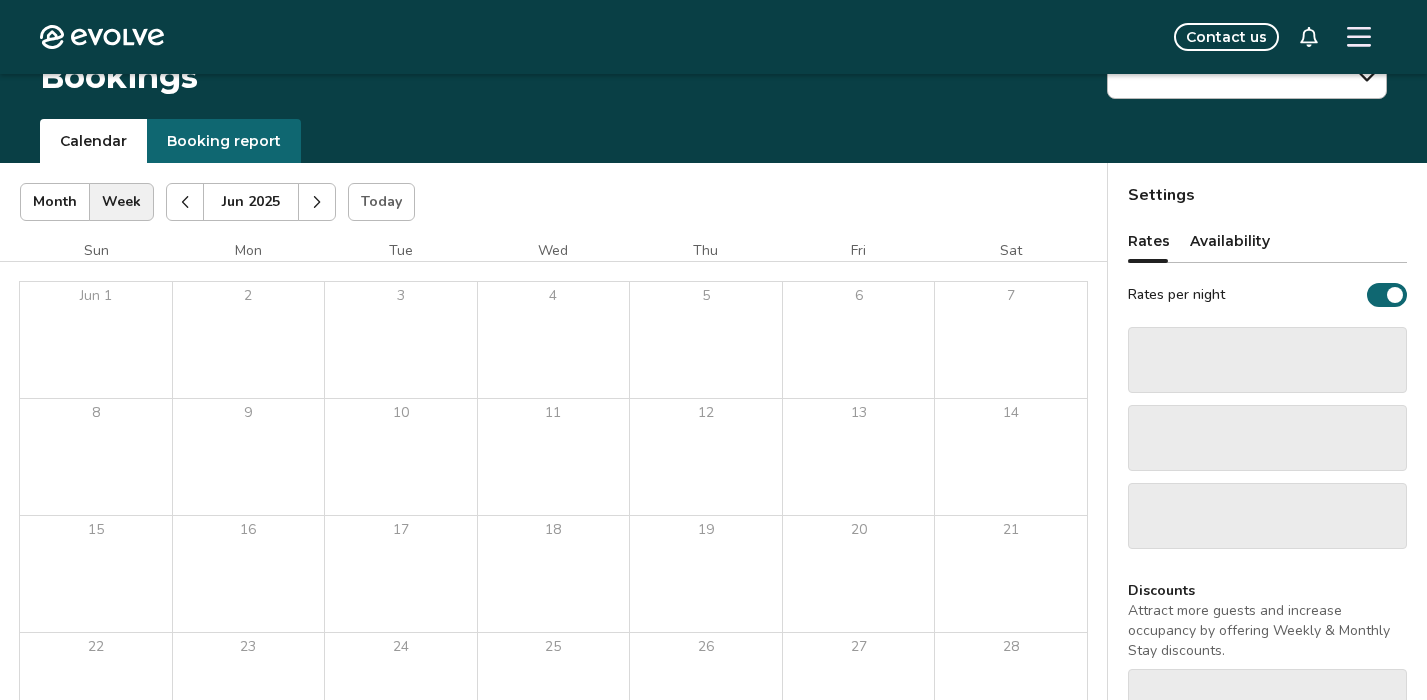 click 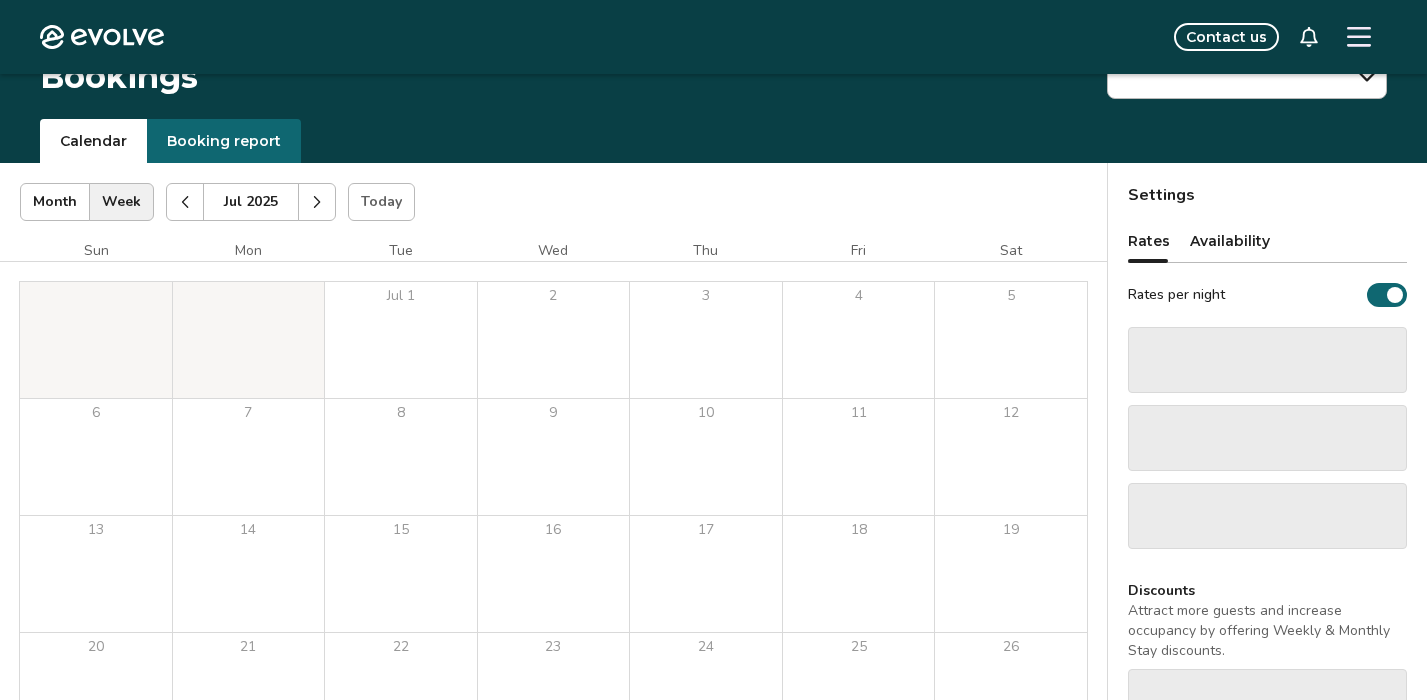 click 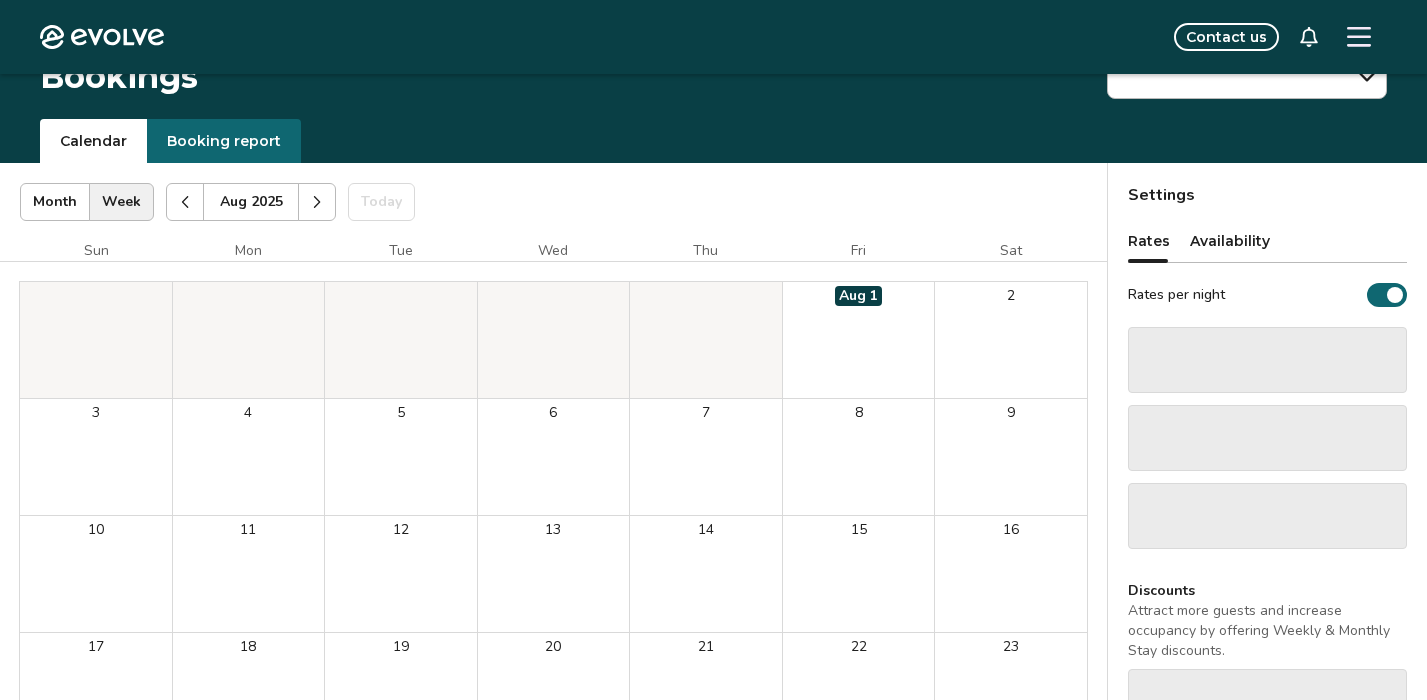 click 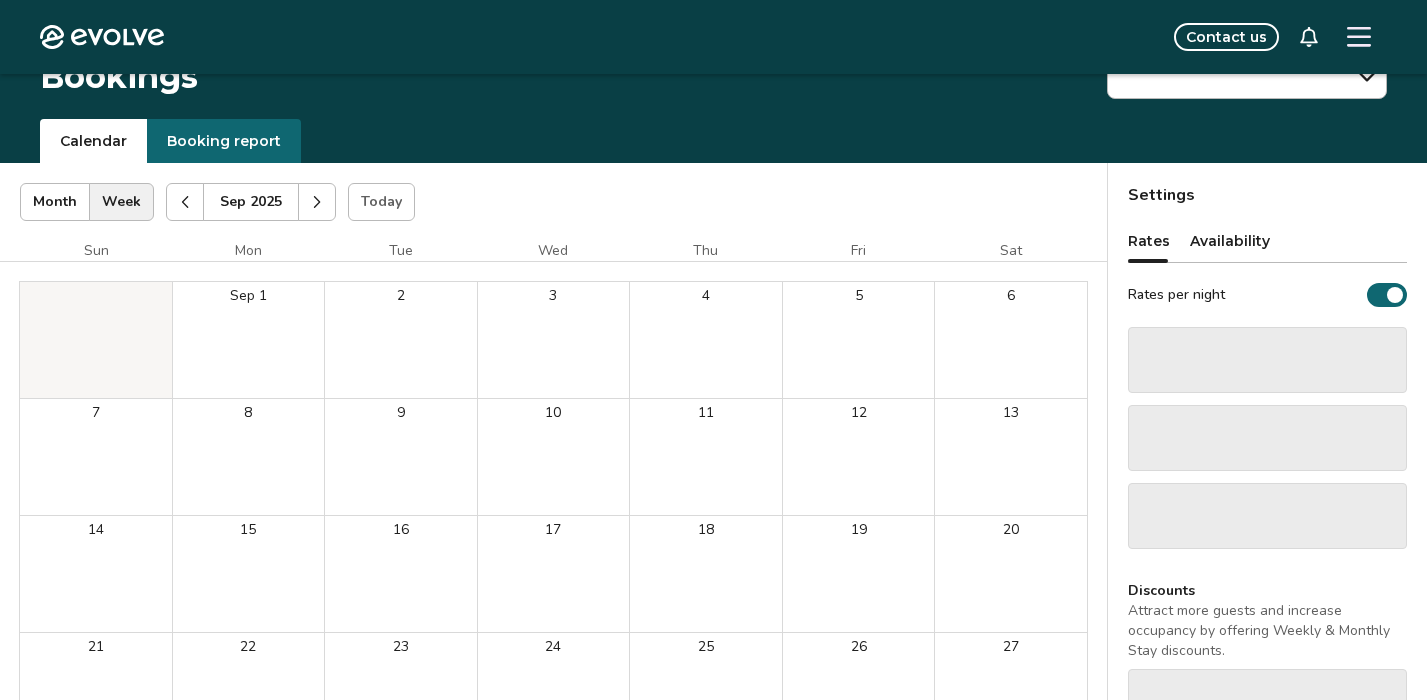 click at bounding box center [185, 202] 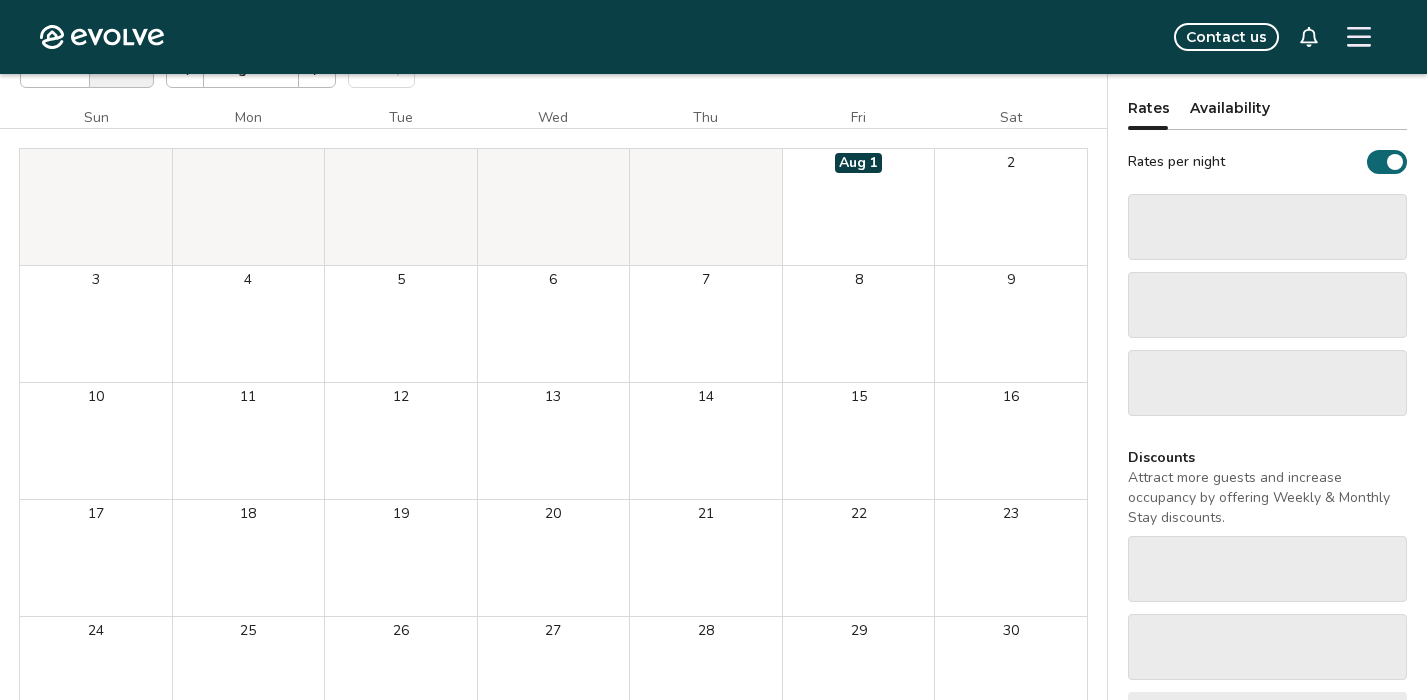 scroll, scrollTop: 154, scrollLeft: 0, axis: vertical 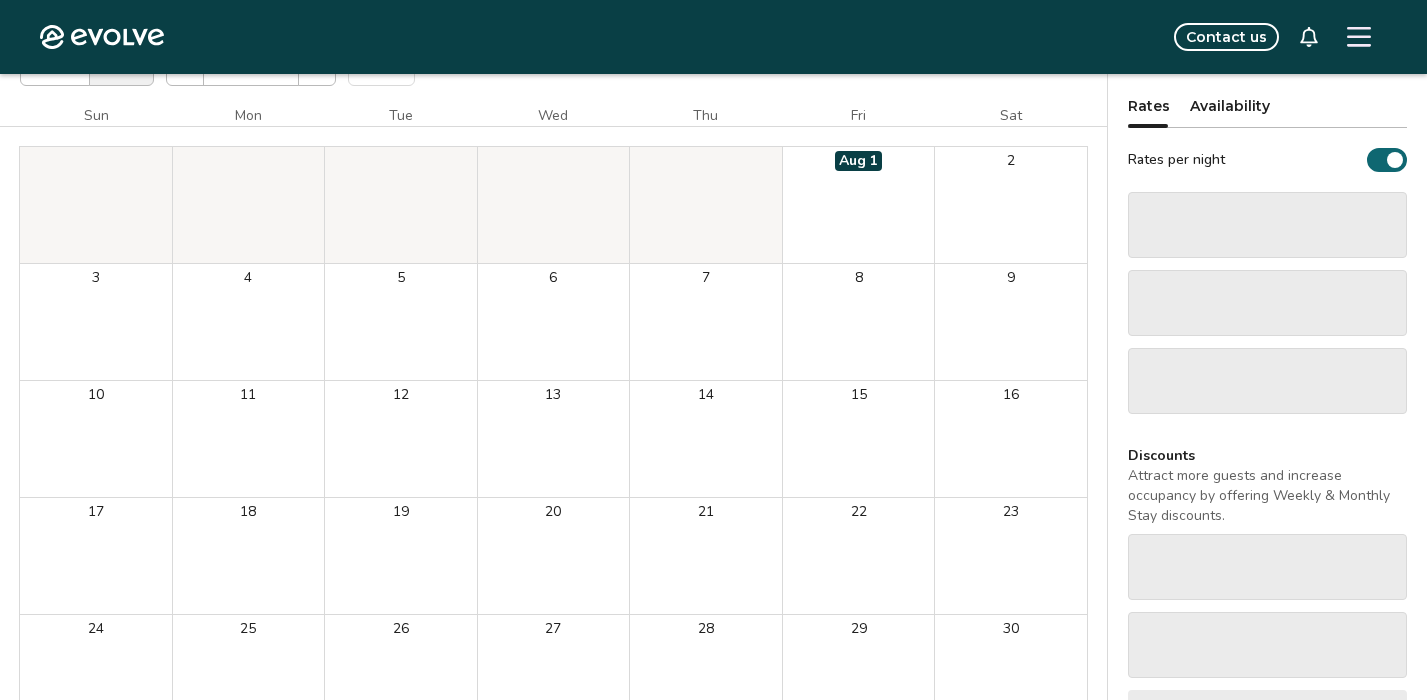 click 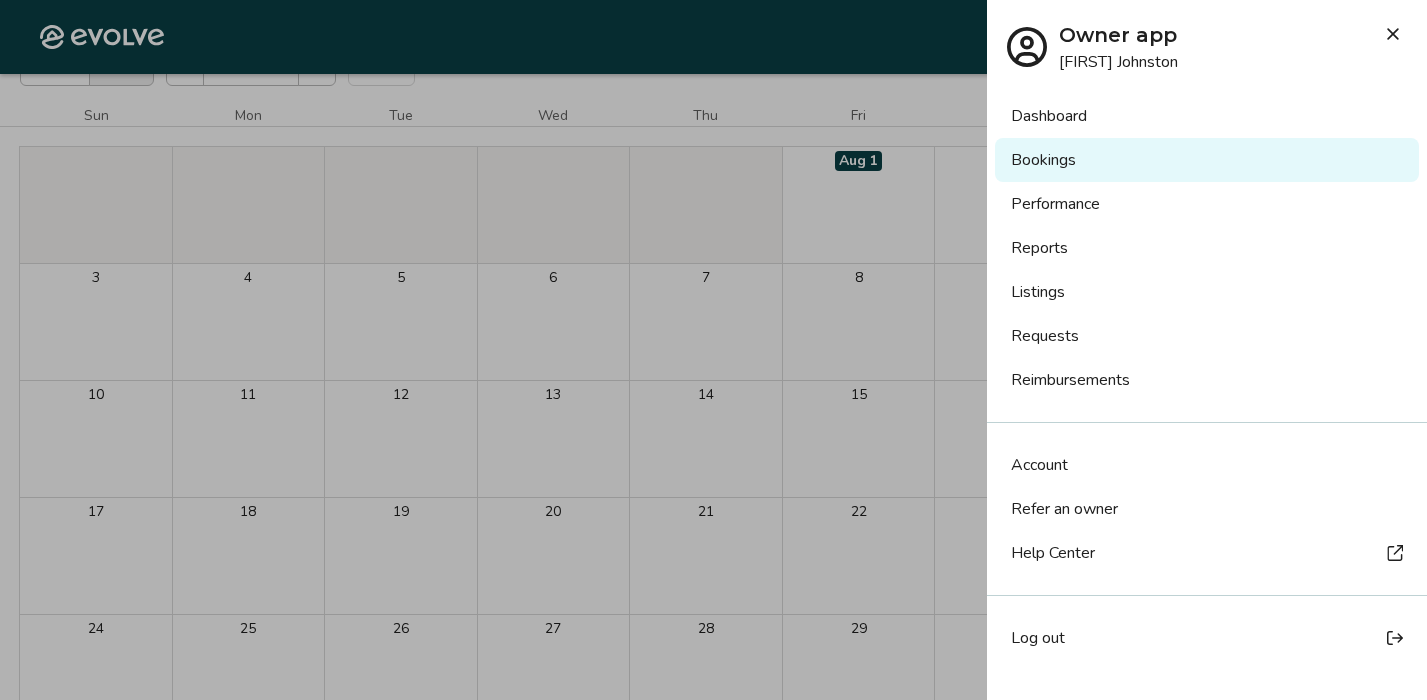 click 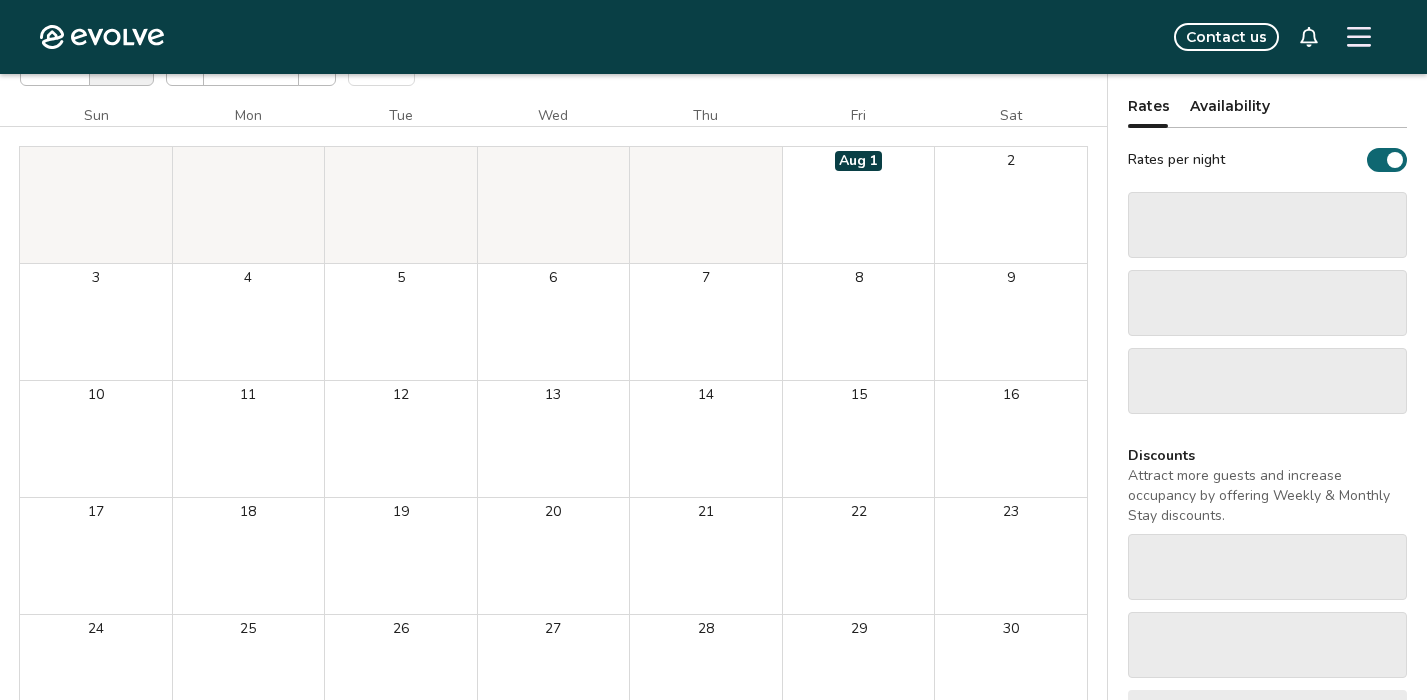click at bounding box center [1359, 37] 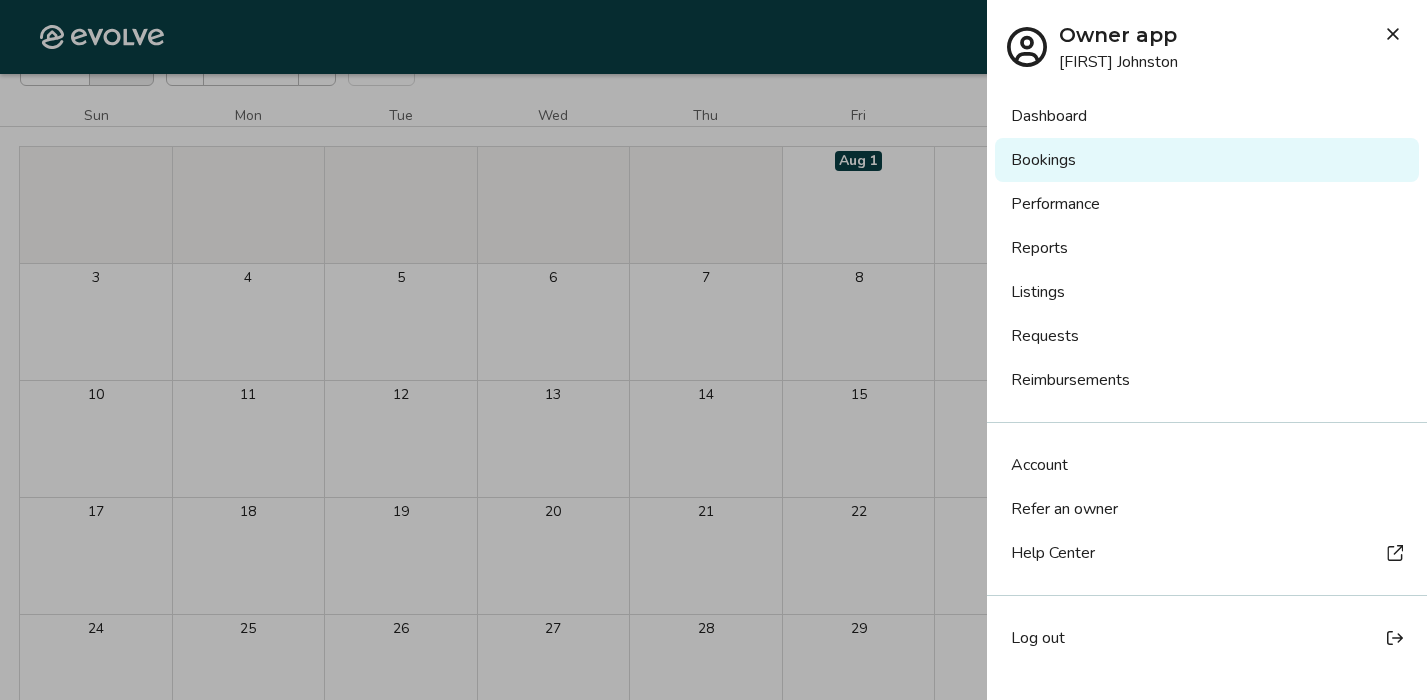 click on "Owner app" at bounding box center (1118, 35) 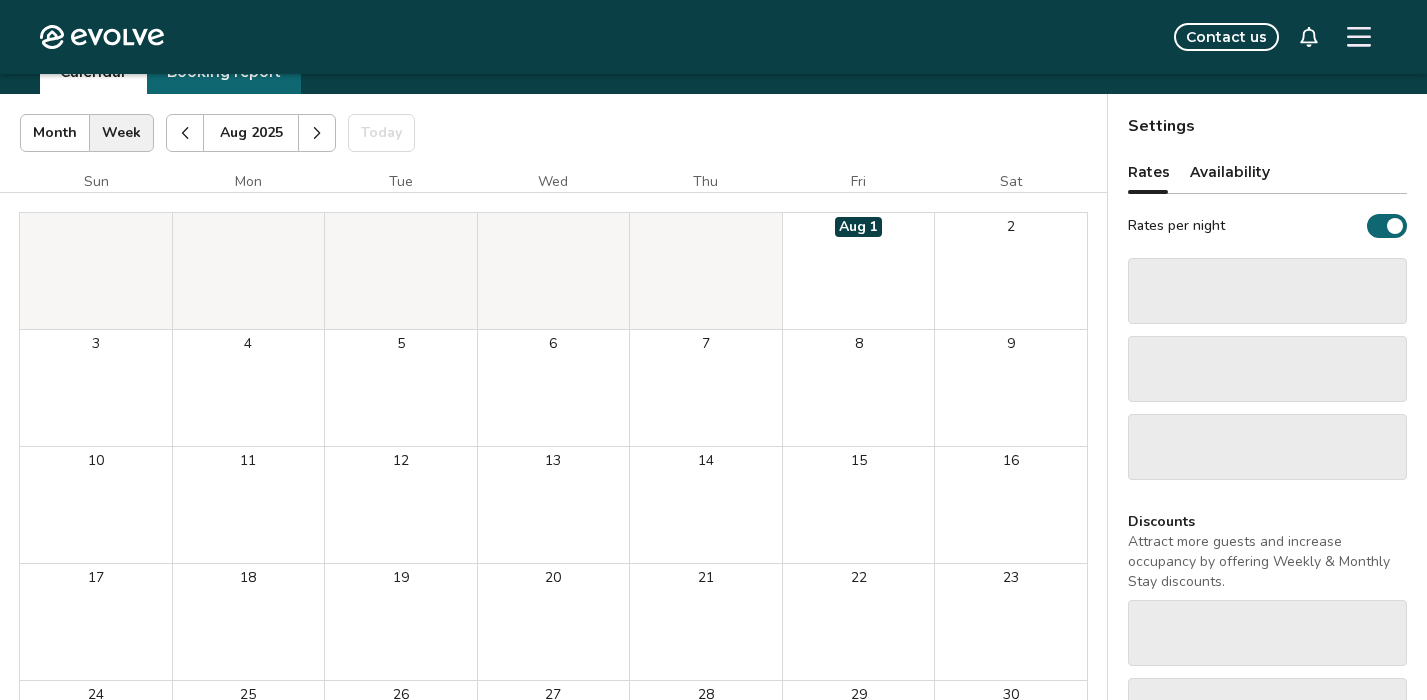 scroll, scrollTop: 0, scrollLeft: 0, axis: both 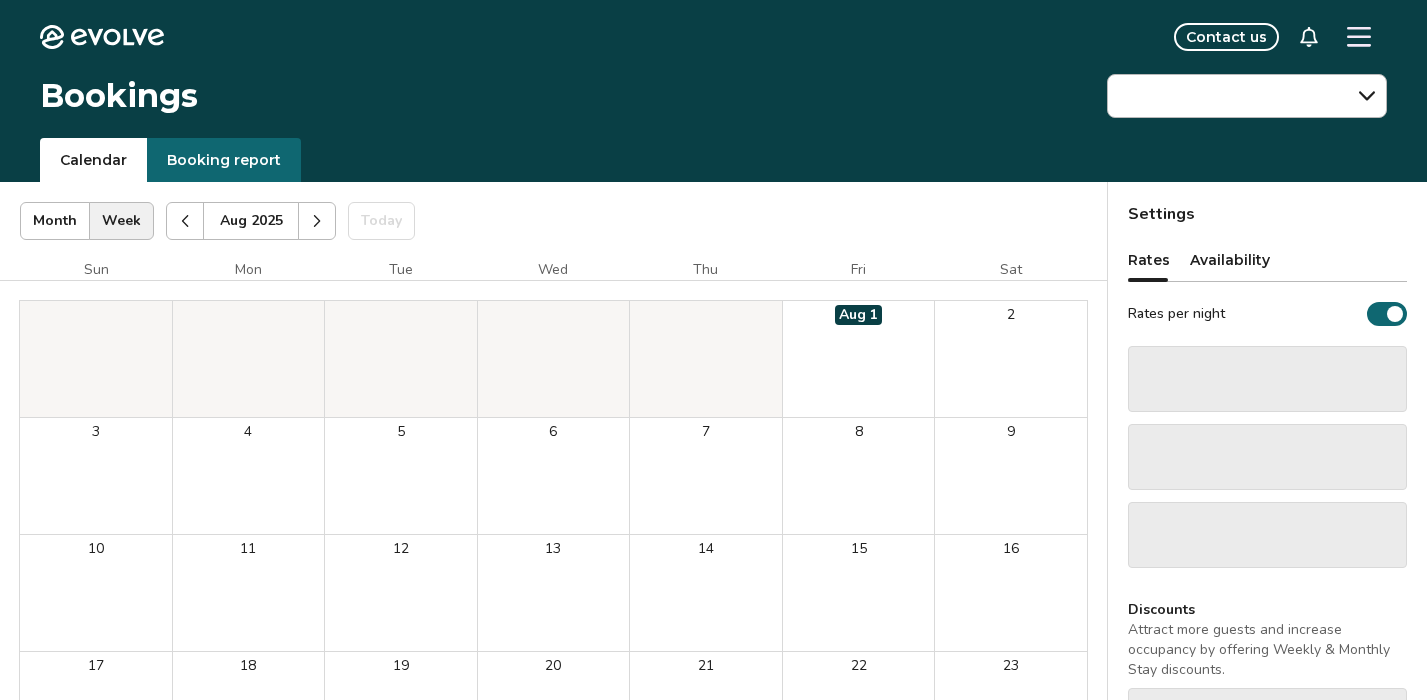 click on "Booking report" at bounding box center (224, 160) 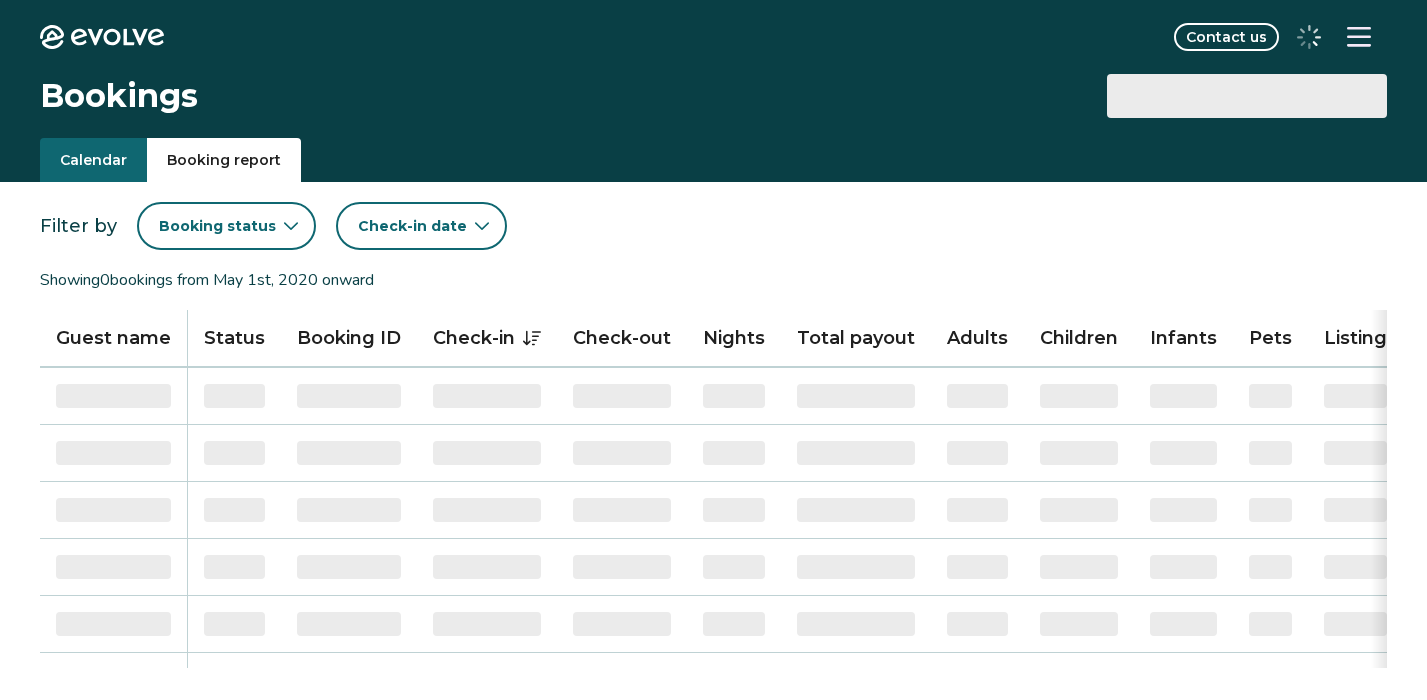 scroll, scrollTop: 0, scrollLeft: 0, axis: both 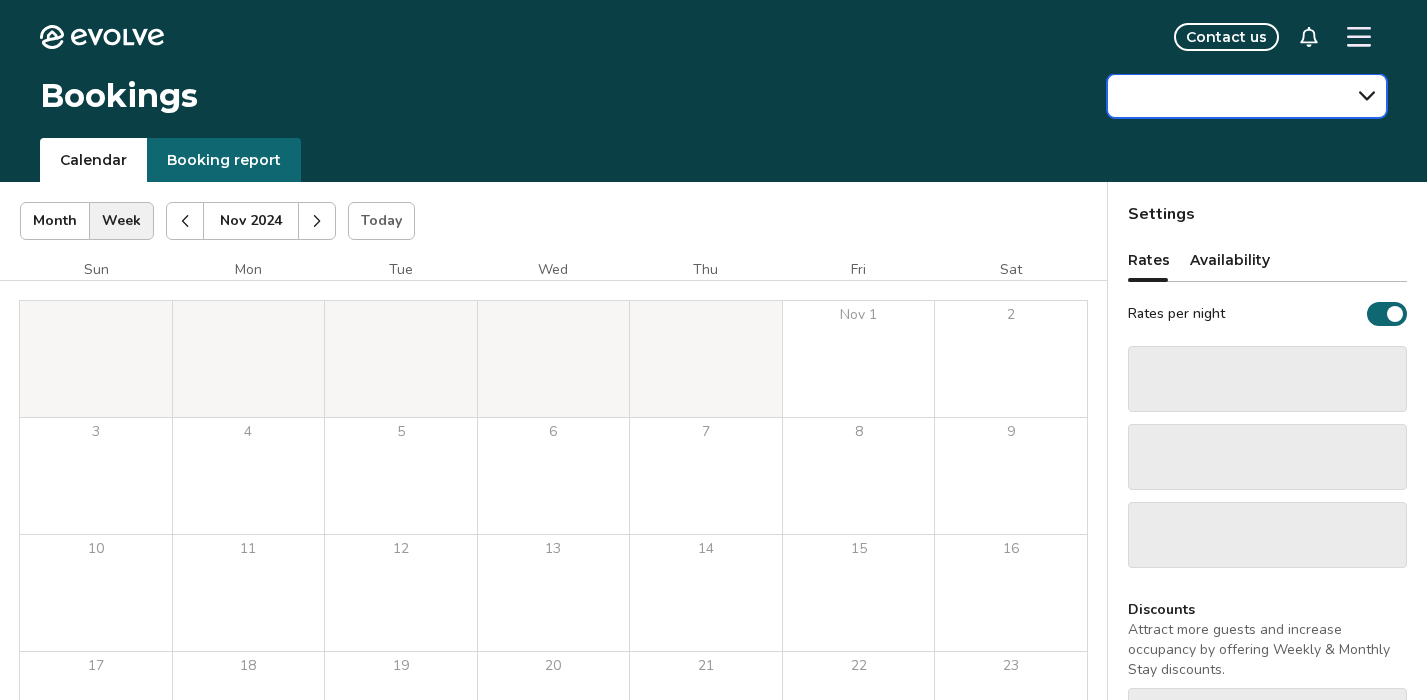 click at bounding box center [1247, 96] 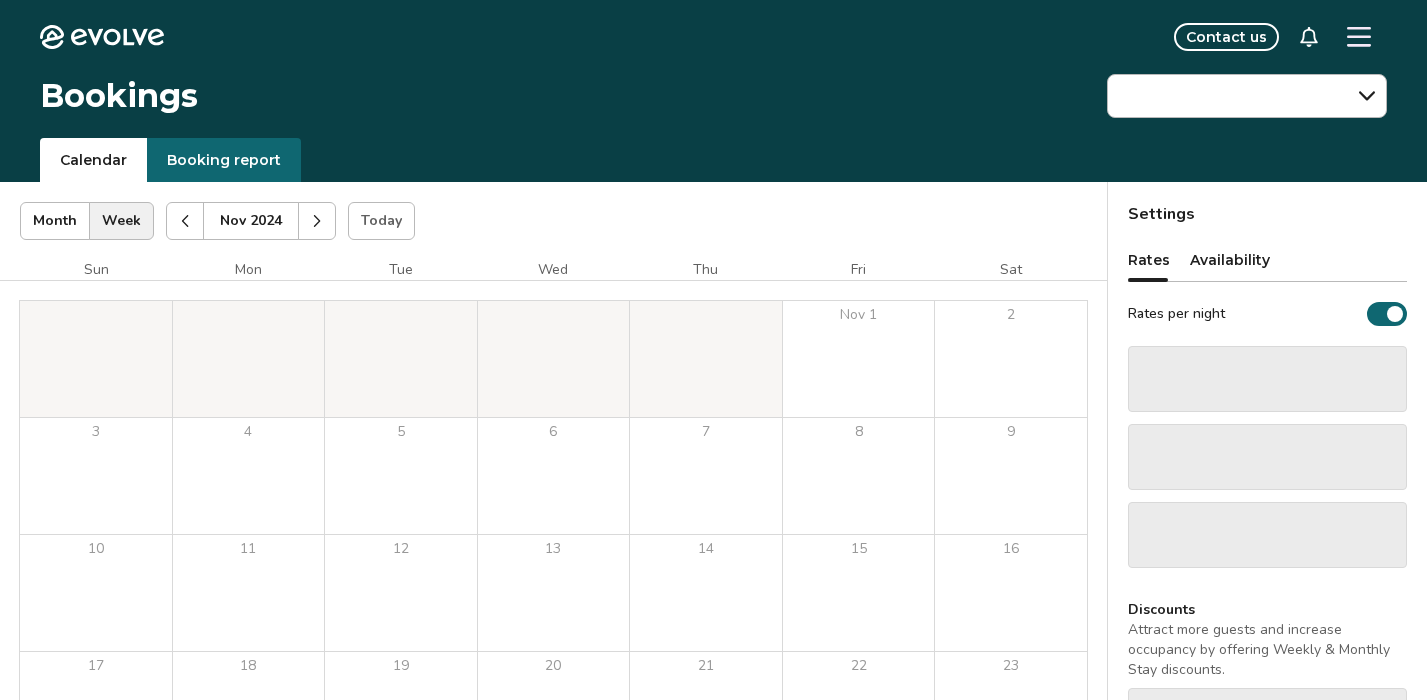click 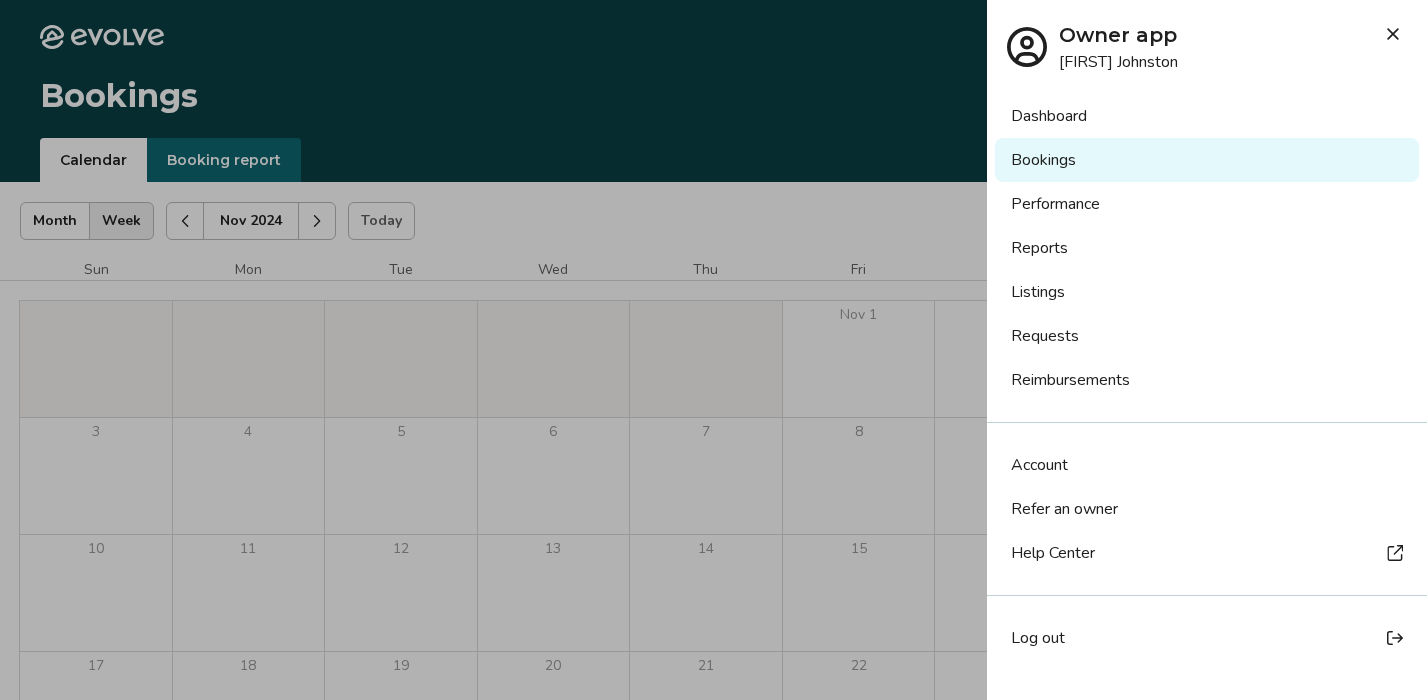 click on "Dashboard" at bounding box center (1207, 116) 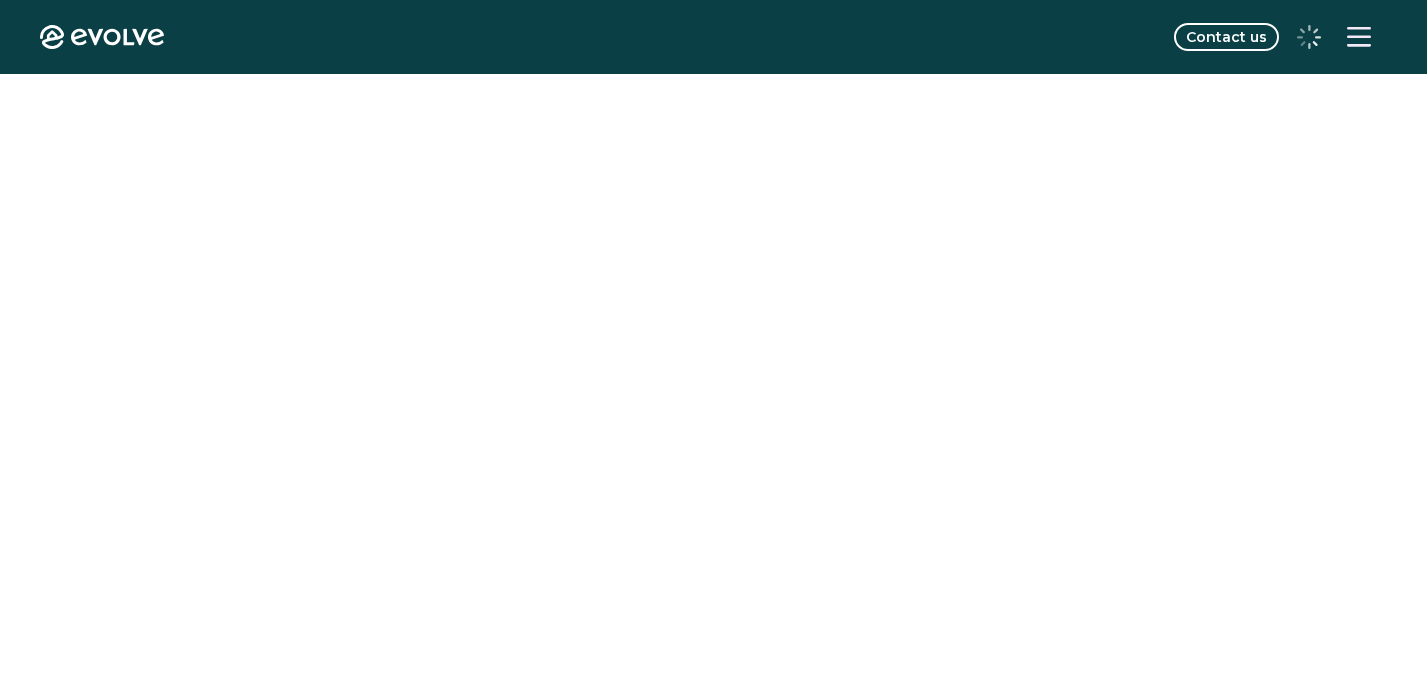 scroll, scrollTop: 0, scrollLeft: 0, axis: both 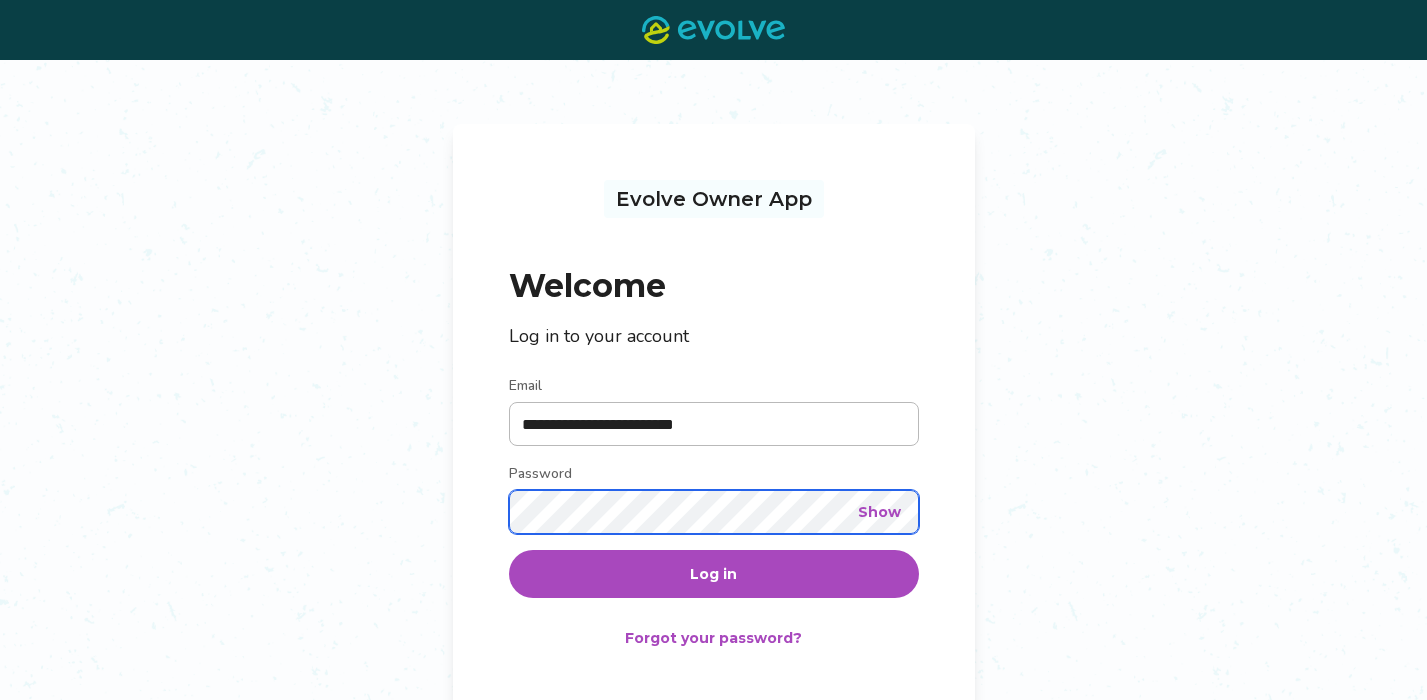 click on "Log in" at bounding box center (714, 574) 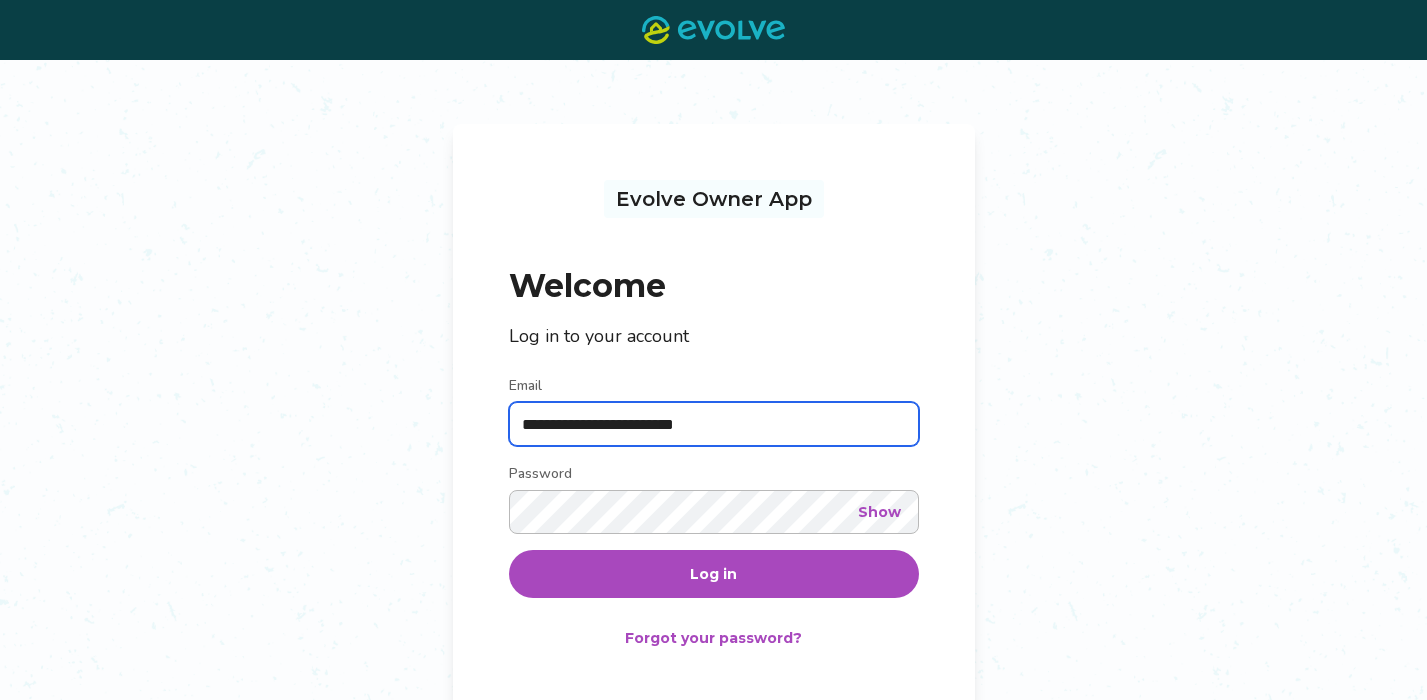 click on "**********" at bounding box center (714, 424) 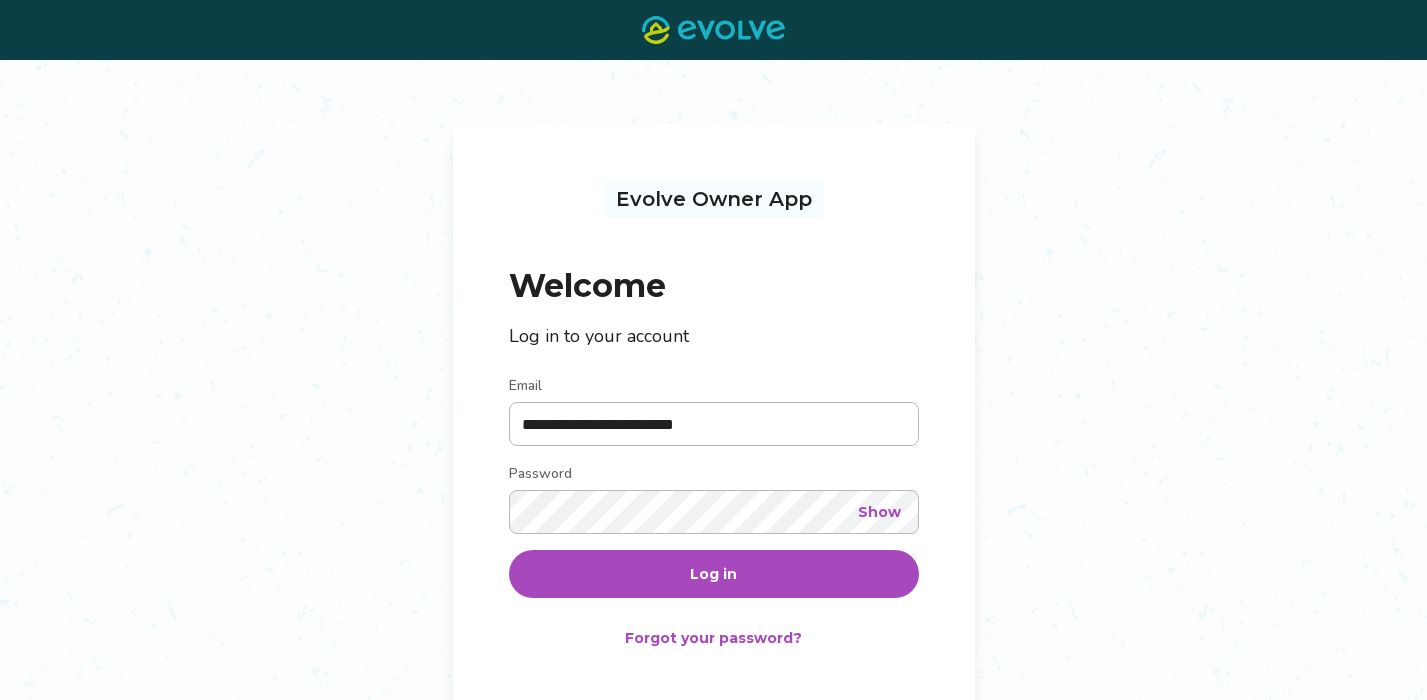 click on "Log in" at bounding box center [714, 574] 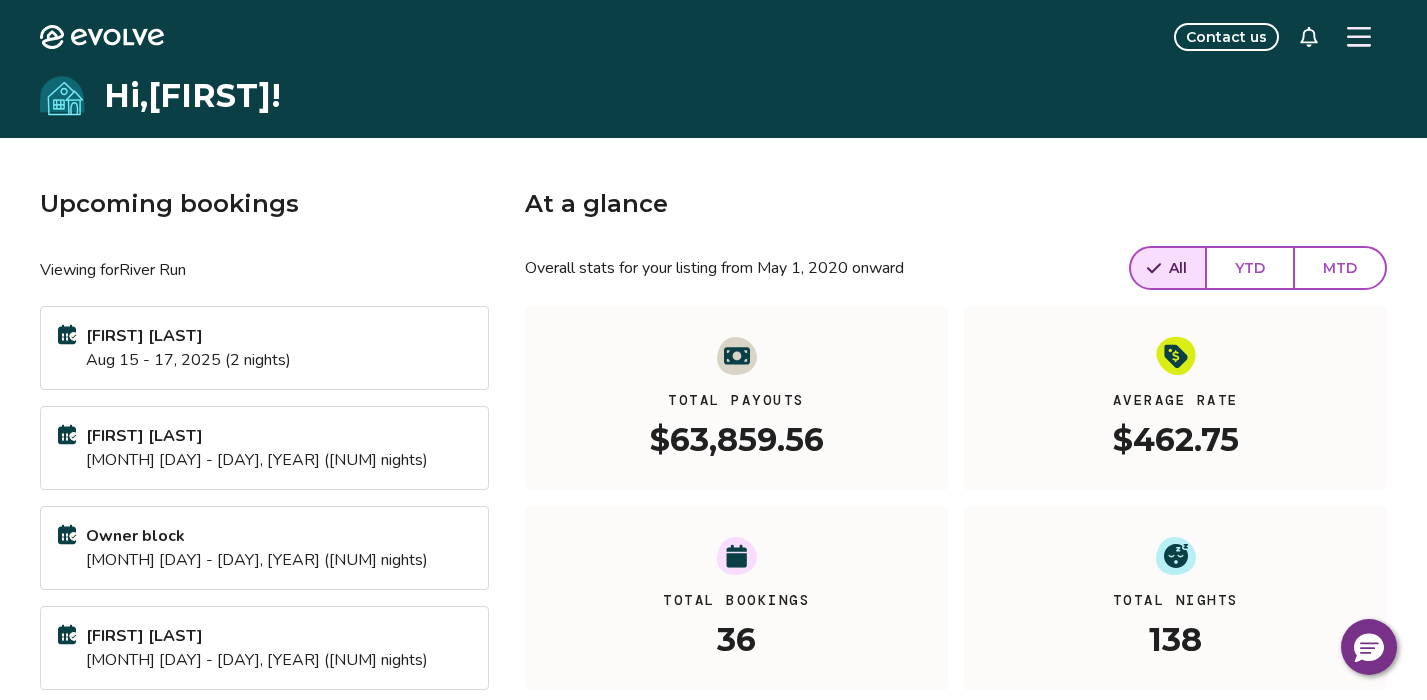 click 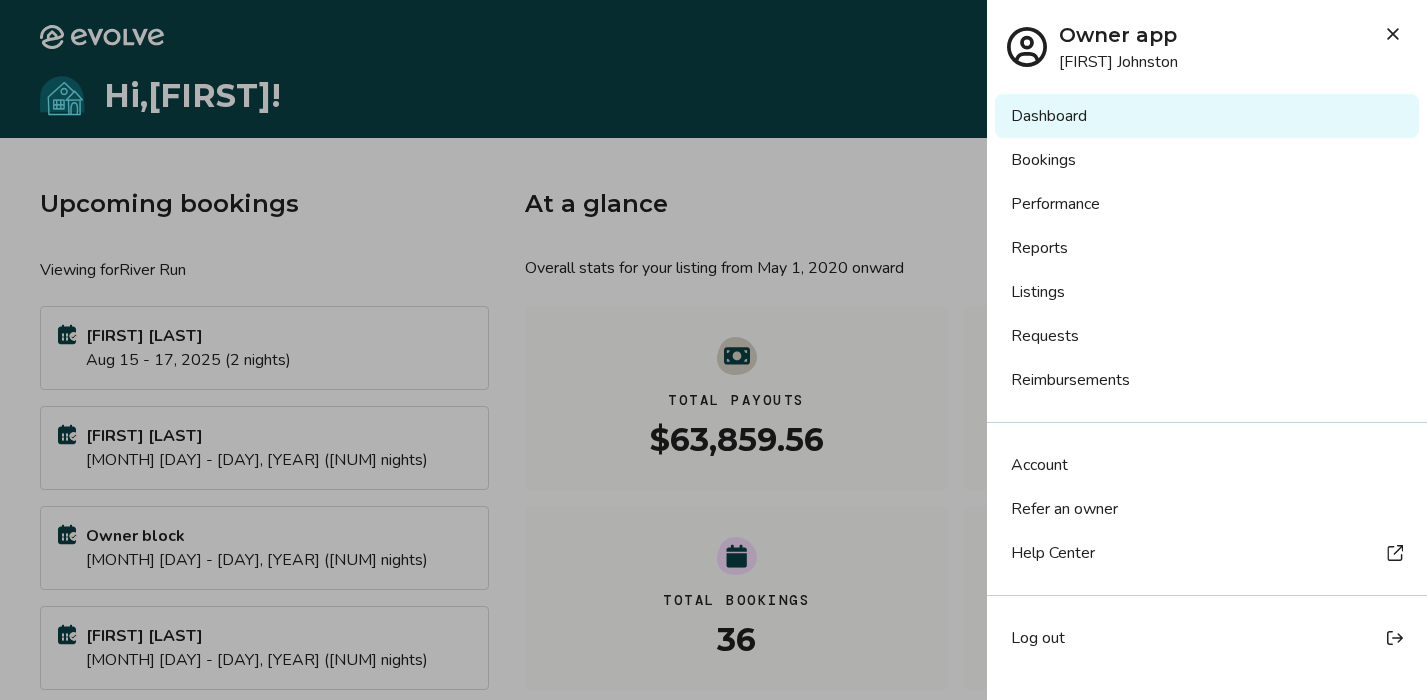 click on "Bookings" at bounding box center (1207, 160) 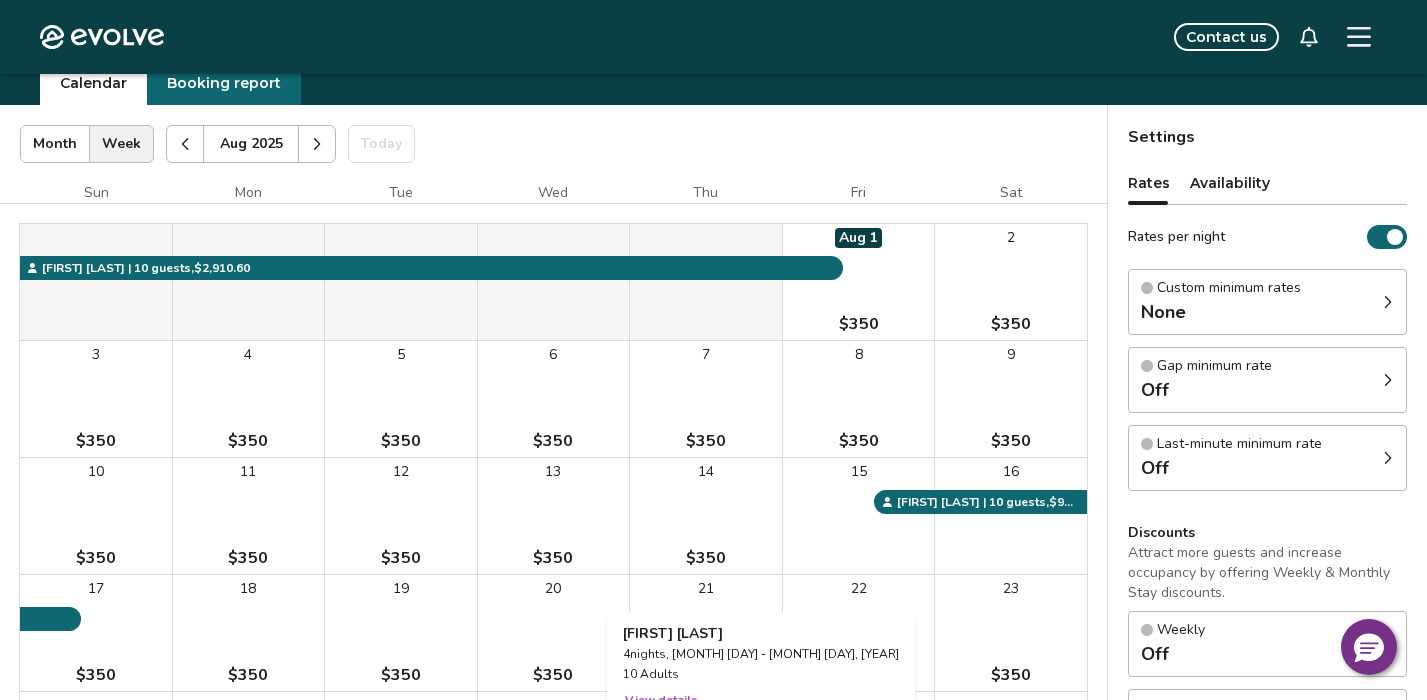 scroll, scrollTop: 72, scrollLeft: 0, axis: vertical 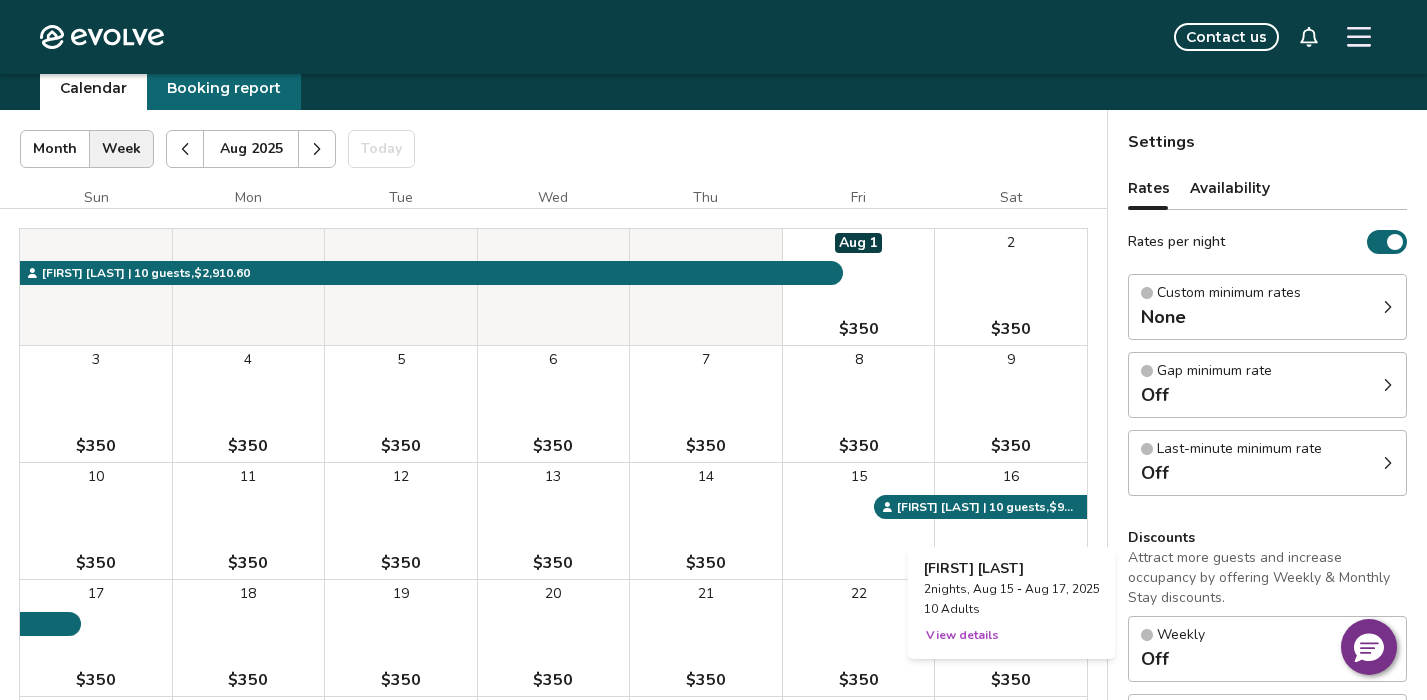 click on "16" at bounding box center (1011, 521) 